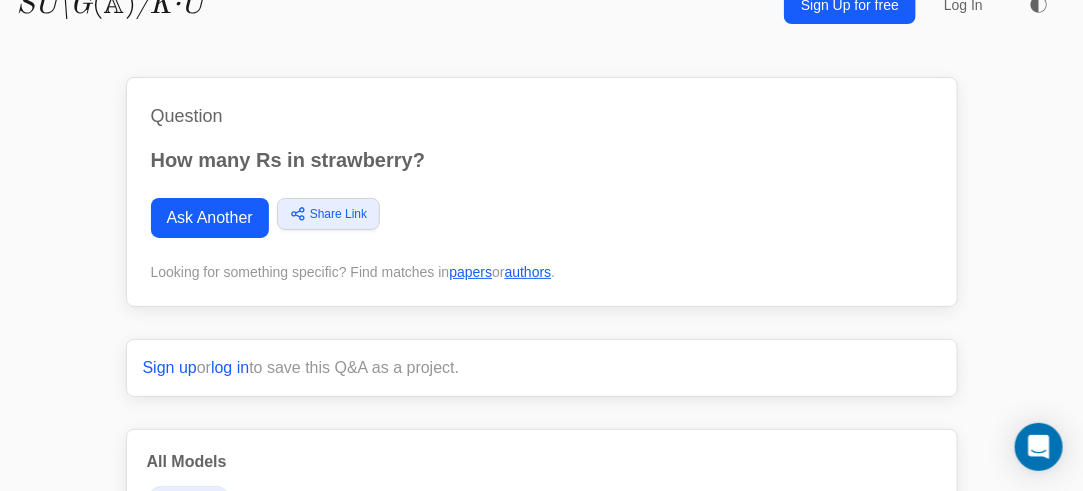 scroll, scrollTop: 0, scrollLeft: 0, axis: both 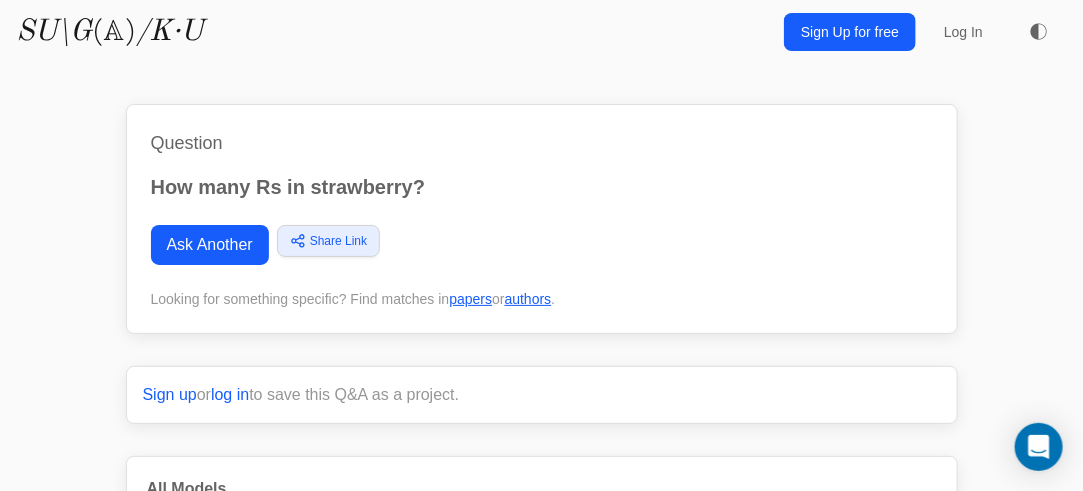 click on "How many Rs in strawberry?" at bounding box center [542, 187] 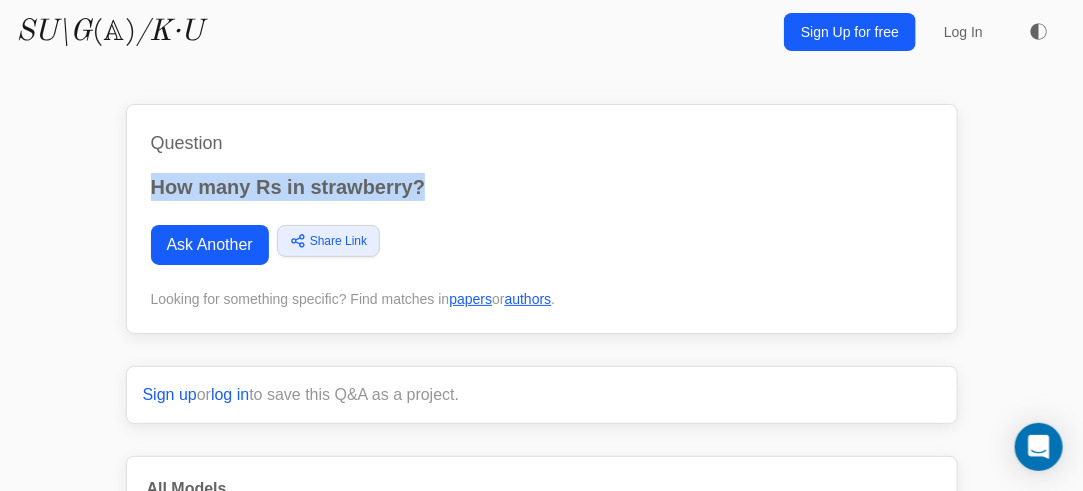 drag, startPoint x: 422, startPoint y: 187, endPoint x: 73, endPoint y: 170, distance: 349.4138 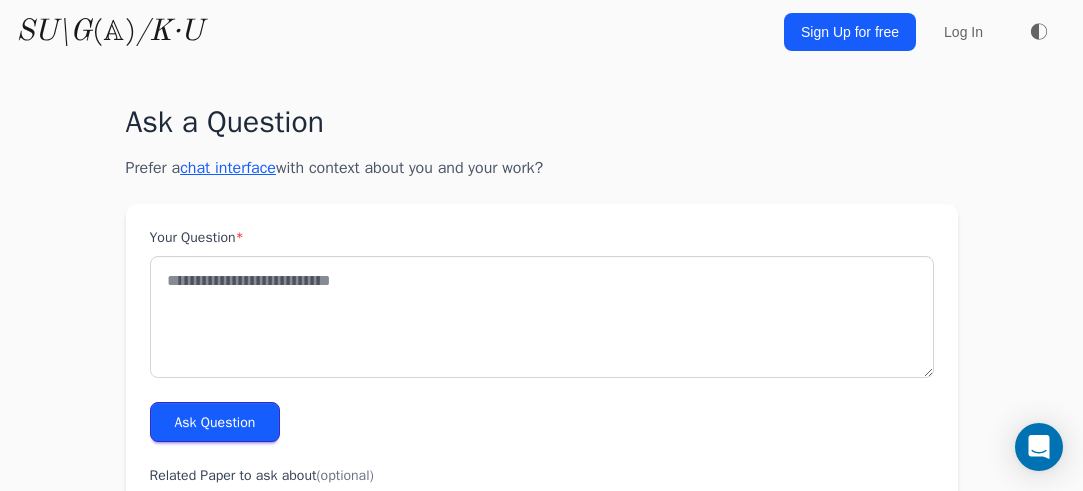 scroll, scrollTop: 0, scrollLeft: 0, axis: both 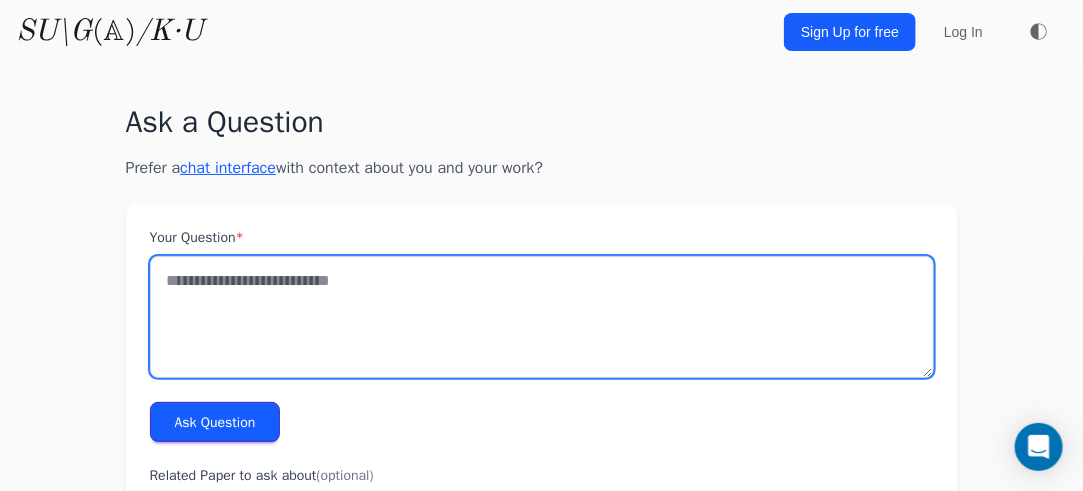click on "Your Question  *" at bounding box center [542, 317] 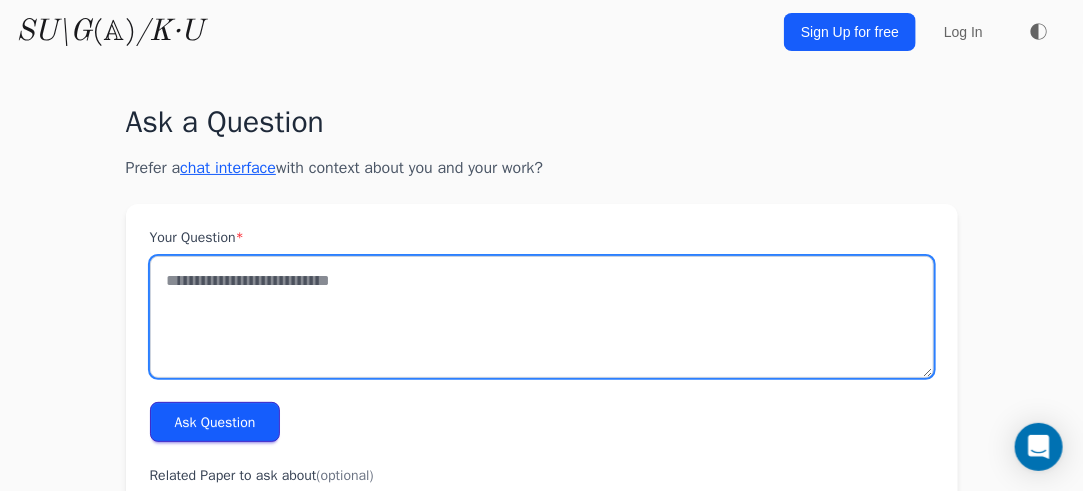 paste on "**********" 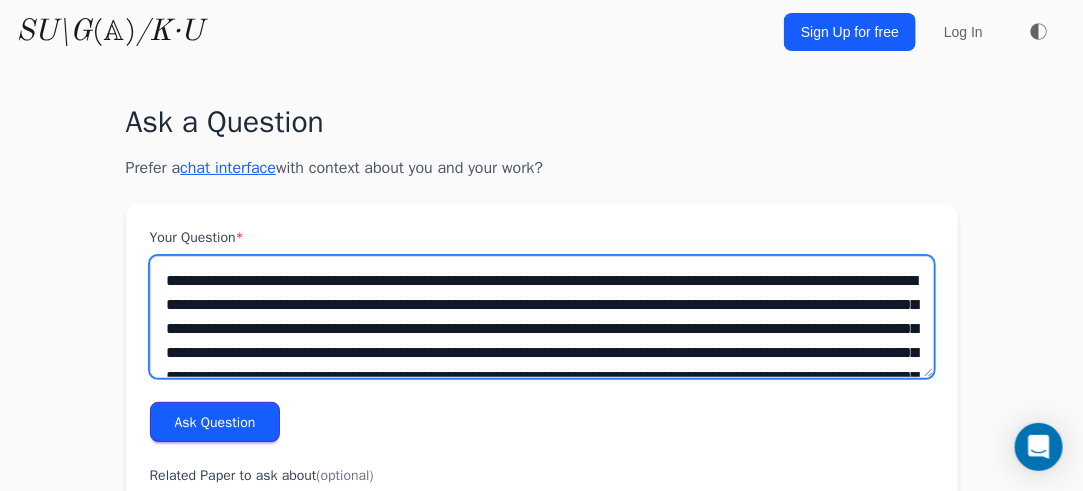 scroll, scrollTop: 82, scrollLeft: 0, axis: vertical 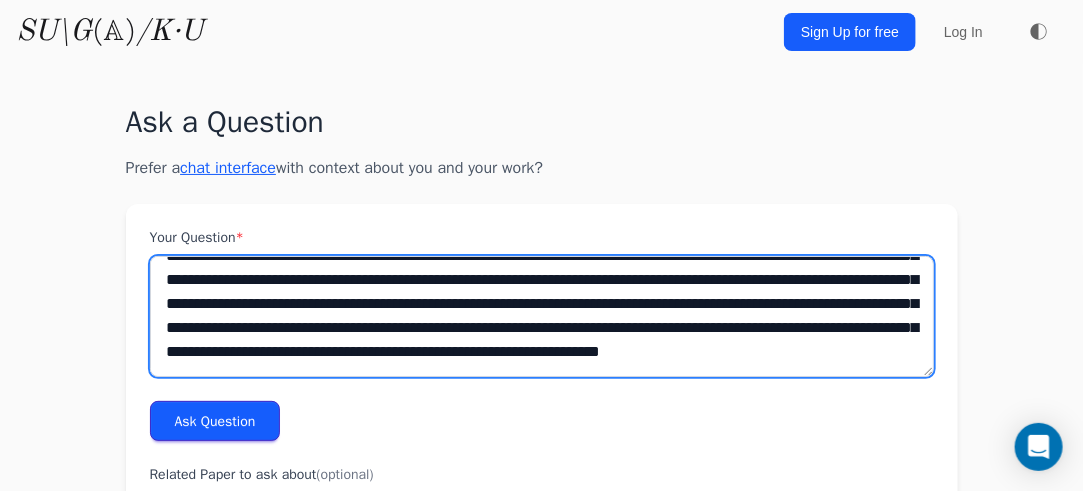 type on "**********" 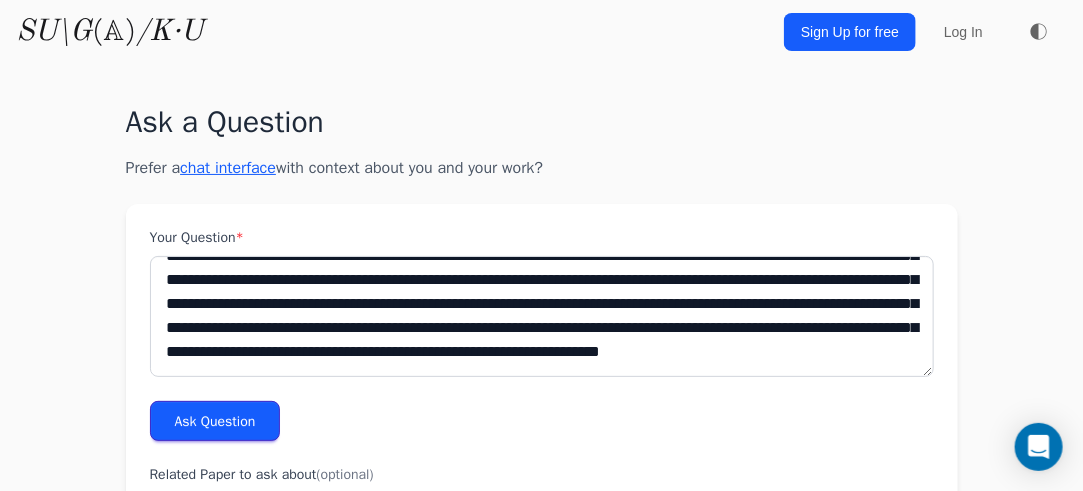 click on "Ask Question" at bounding box center [215, 421] 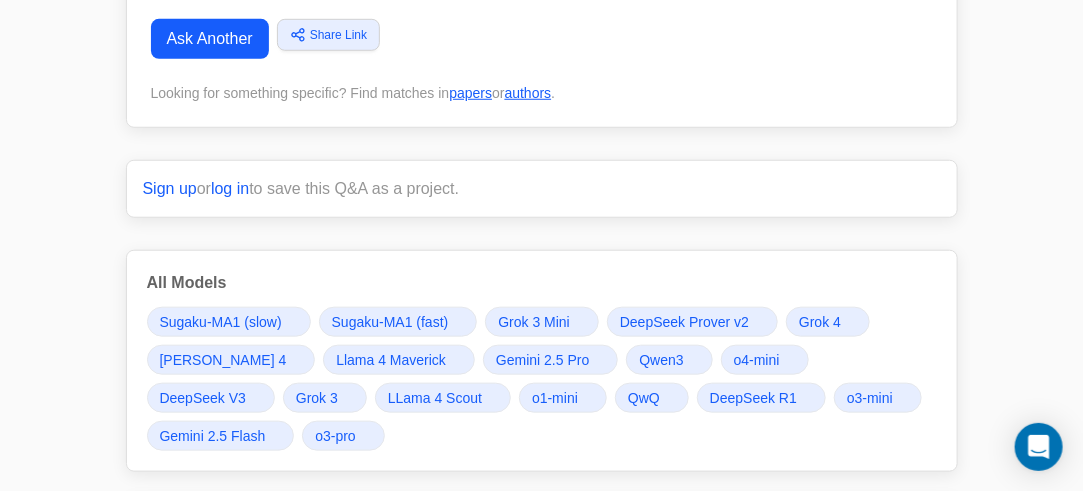 scroll, scrollTop: 600, scrollLeft: 0, axis: vertical 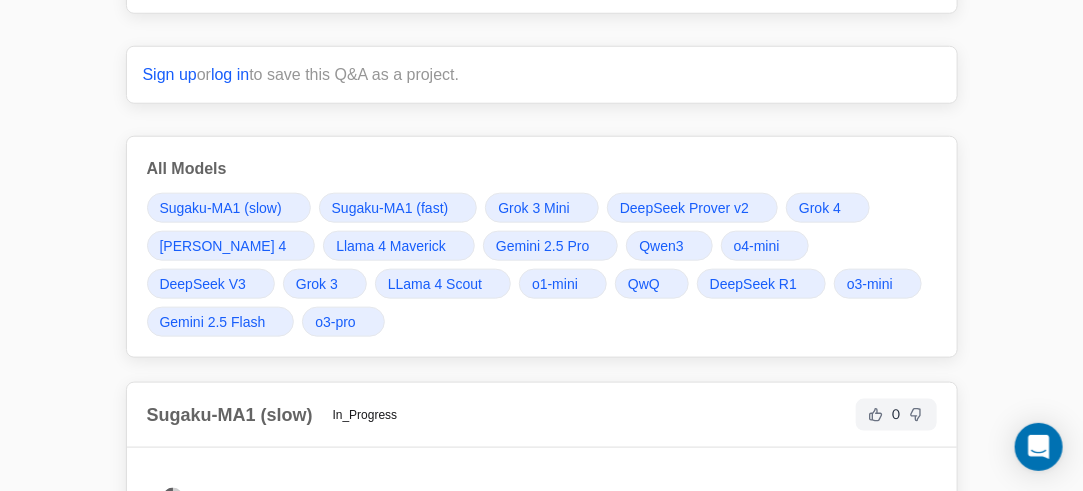 click on "Grok 4" at bounding box center [820, 208] 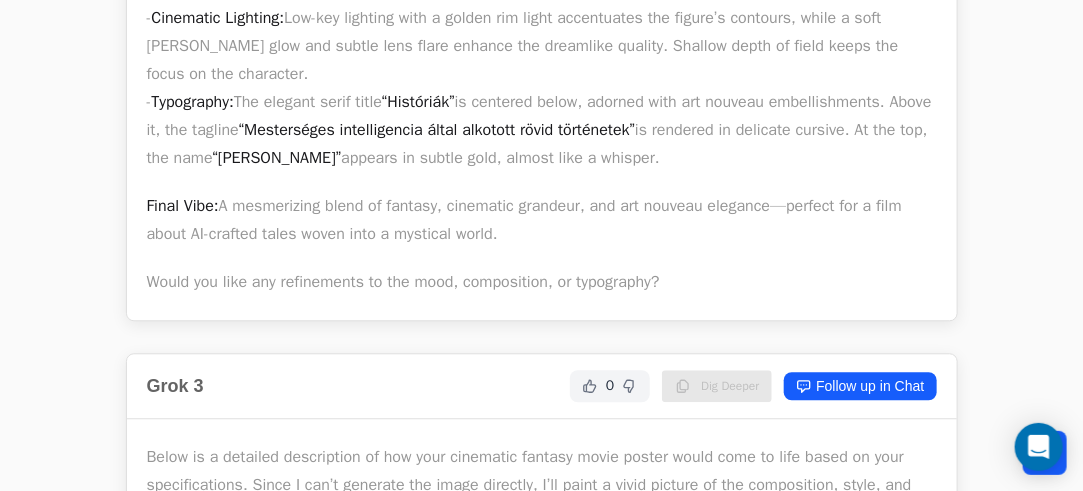 scroll, scrollTop: 11483, scrollLeft: 0, axis: vertical 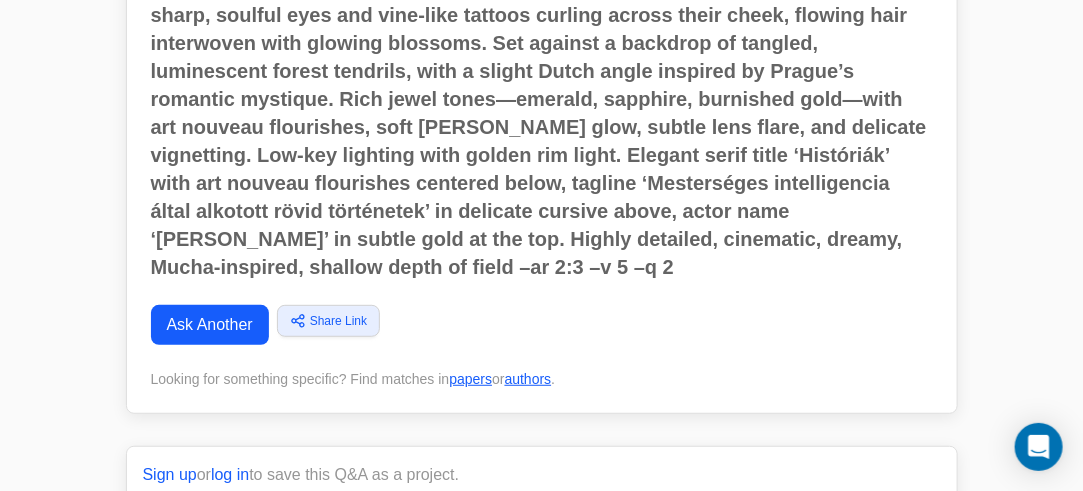 click on "Ask Another" at bounding box center [210, 325] 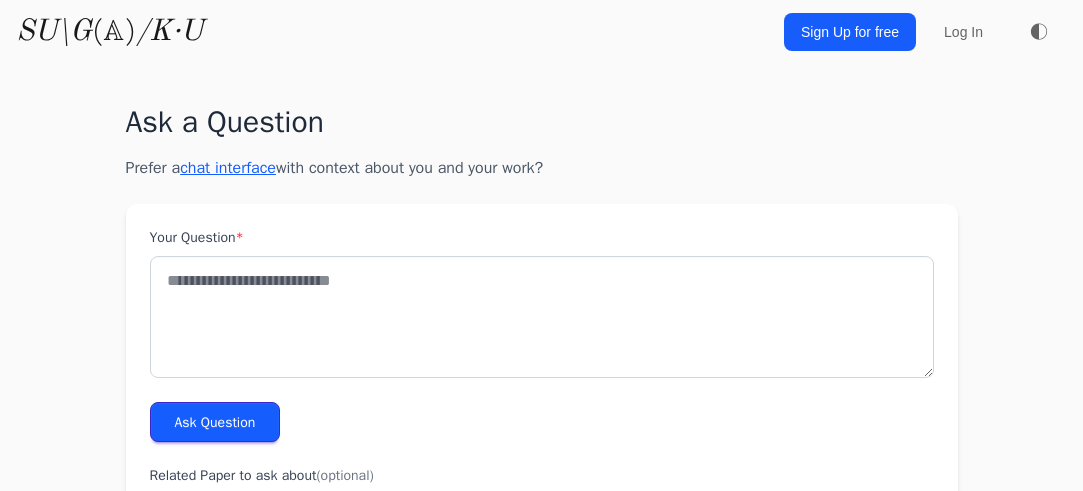scroll, scrollTop: 0, scrollLeft: 0, axis: both 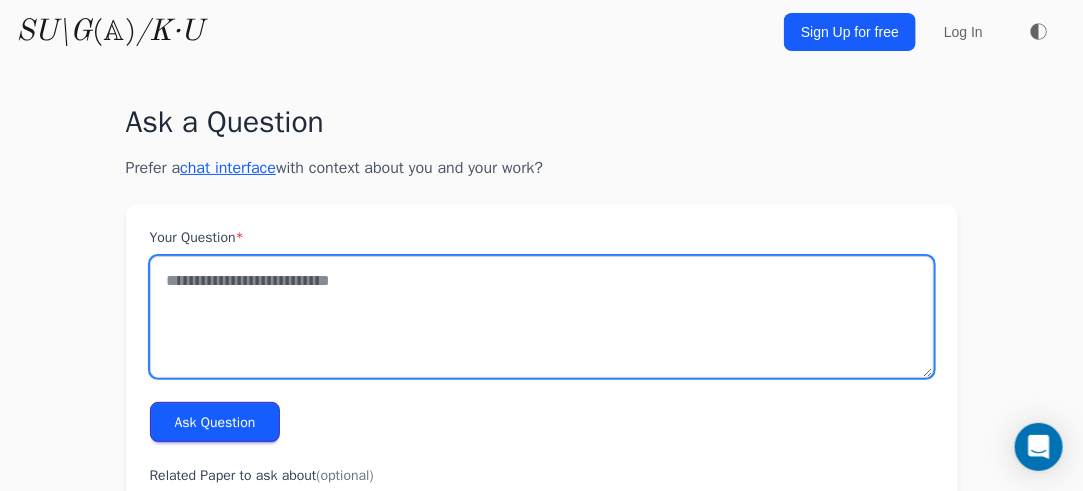 click on "Your Question  *" at bounding box center (542, 317) 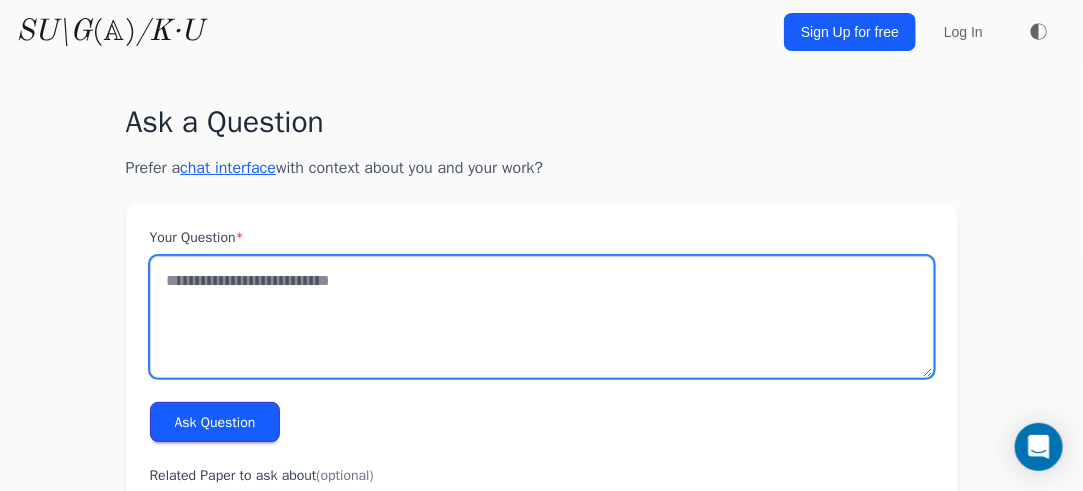 paste on "**********" 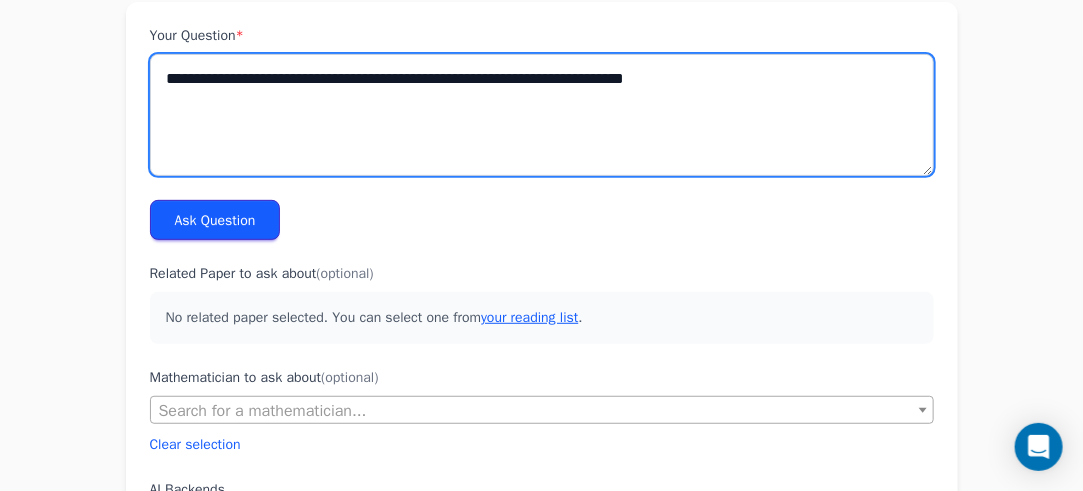 scroll, scrollTop: 102, scrollLeft: 0, axis: vertical 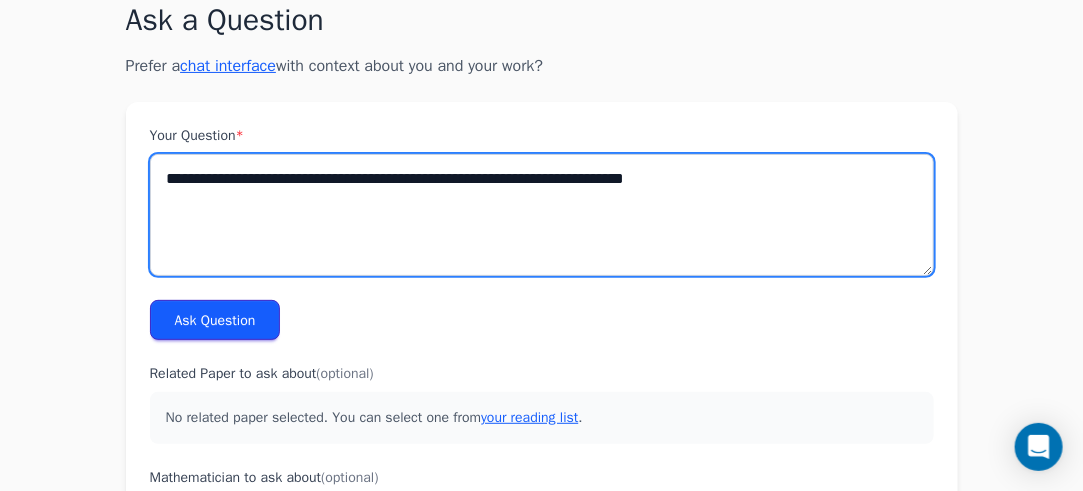 type on "**********" 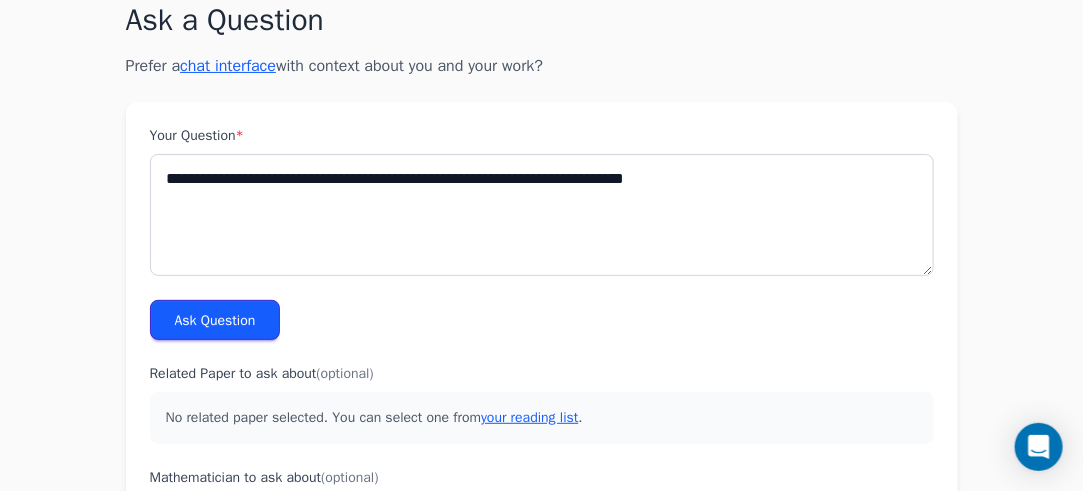 click on "chat interface" at bounding box center (228, 66) 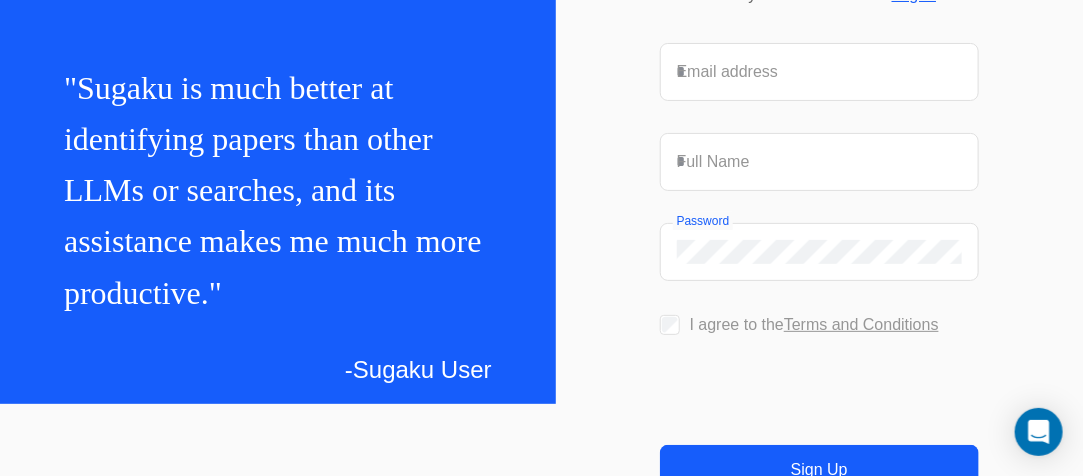 scroll, scrollTop: 100, scrollLeft: 0, axis: vertical 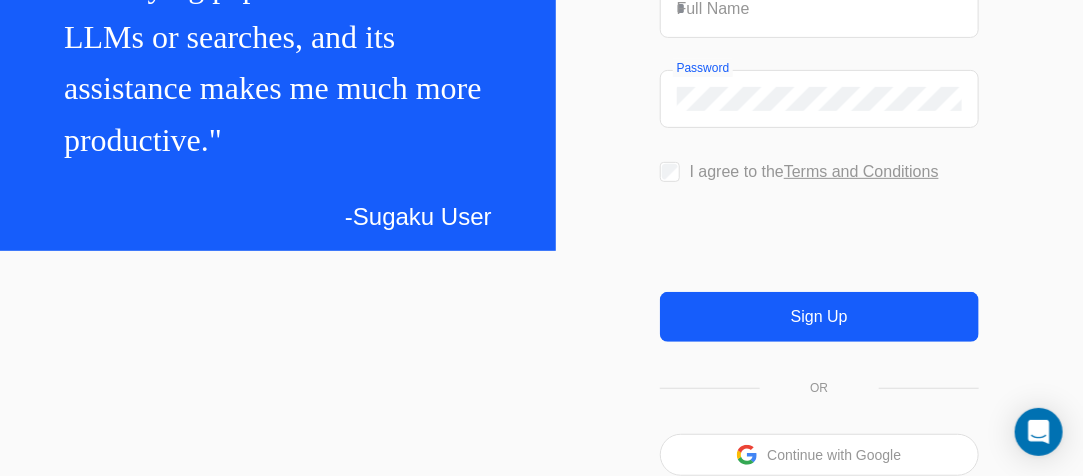 click 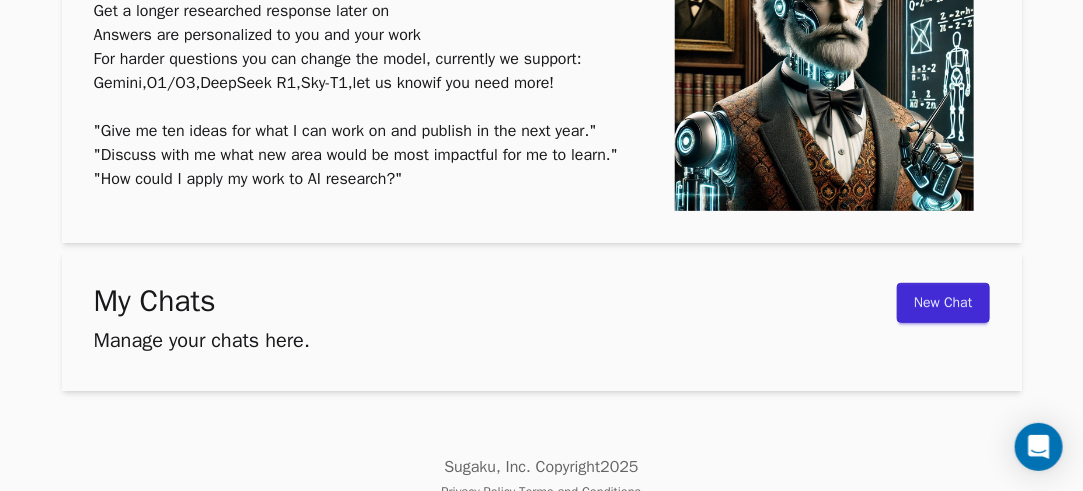 scroll, scrollTop: 227, scrollLeft: 0, axis: vertical 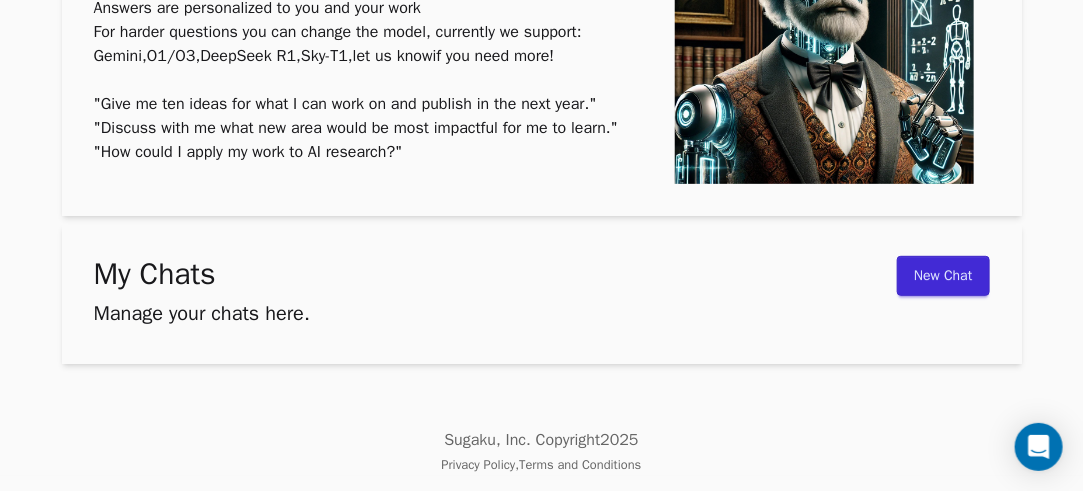 click on "New Chat" at bounding box center (943, 276) 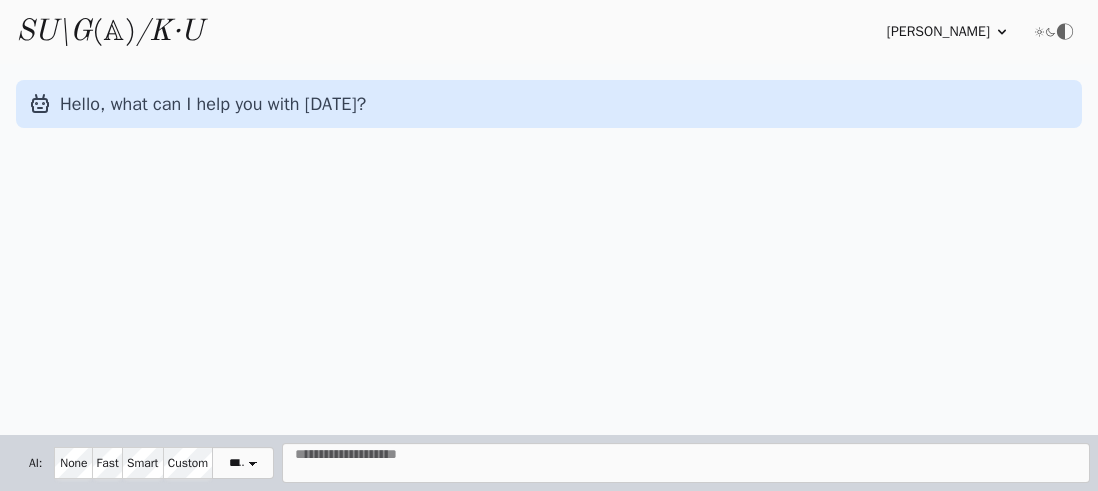 scroll, scrollTop: 0, scrollLeft: 0, axis: both 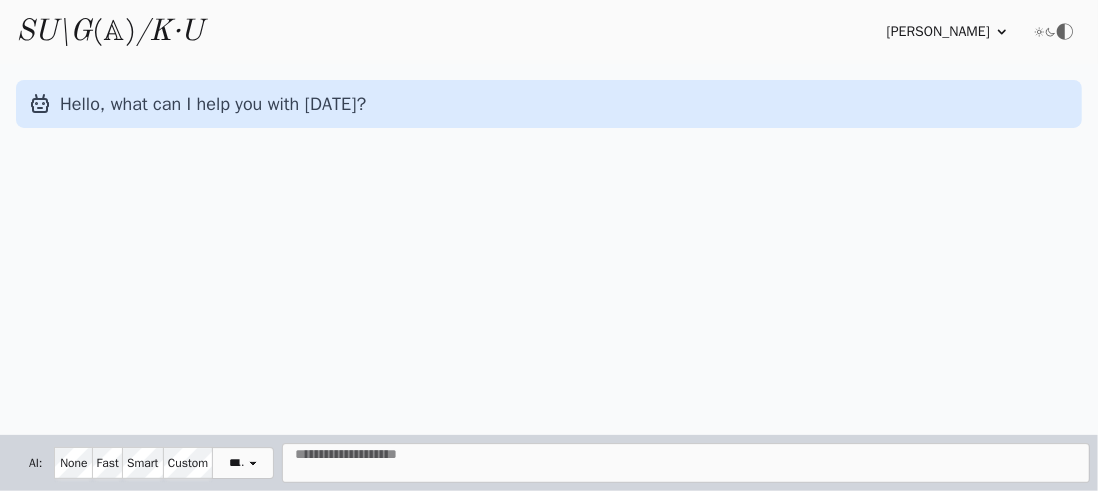 select on "**********" 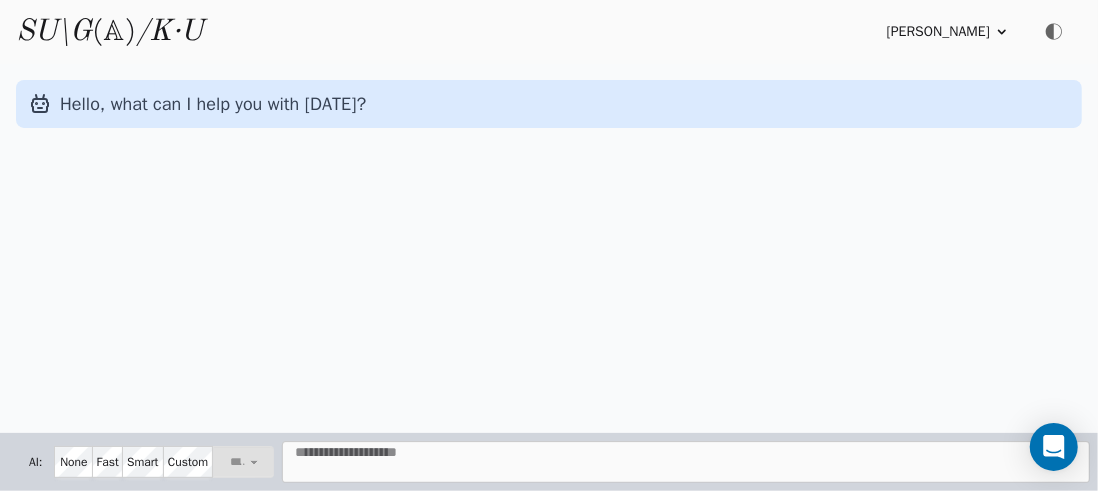 click on "Hello, what can I help you with [DATE]?" at bounding box center (213, 104) 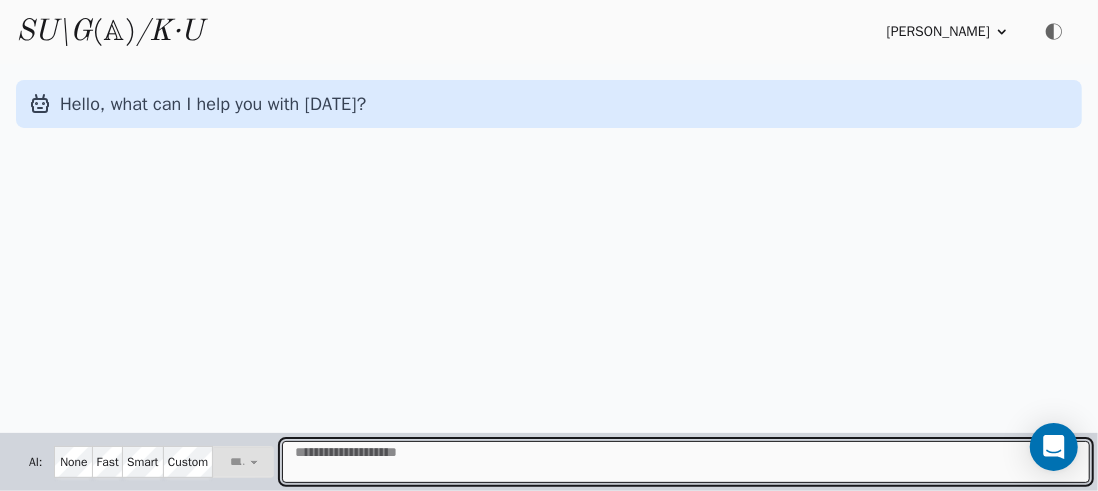 click at bounding box center (686, 462) 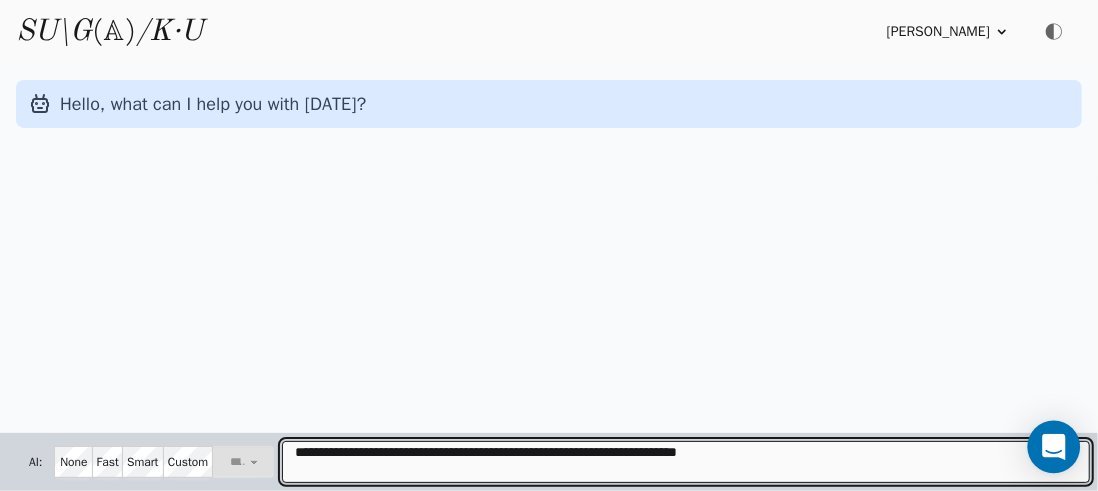 type on "**********" 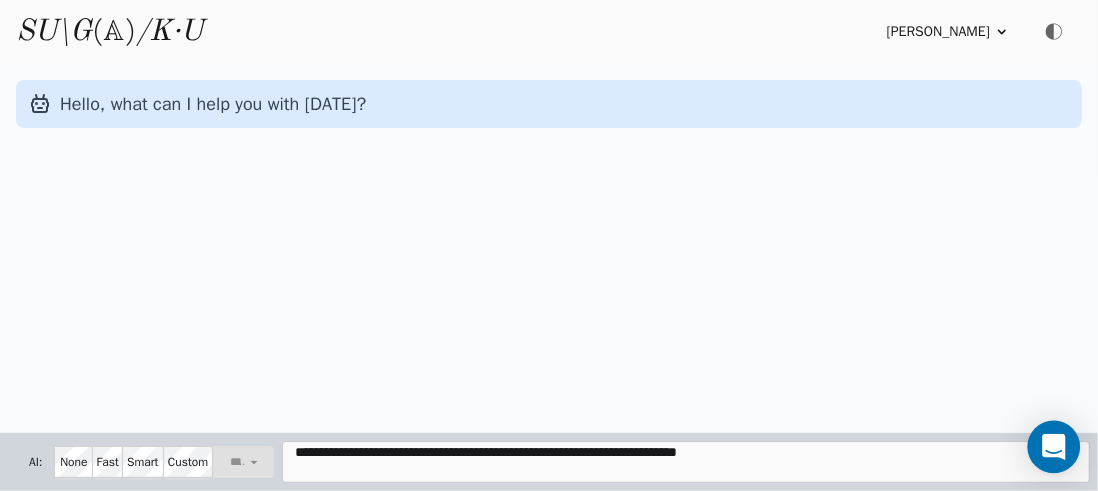 click 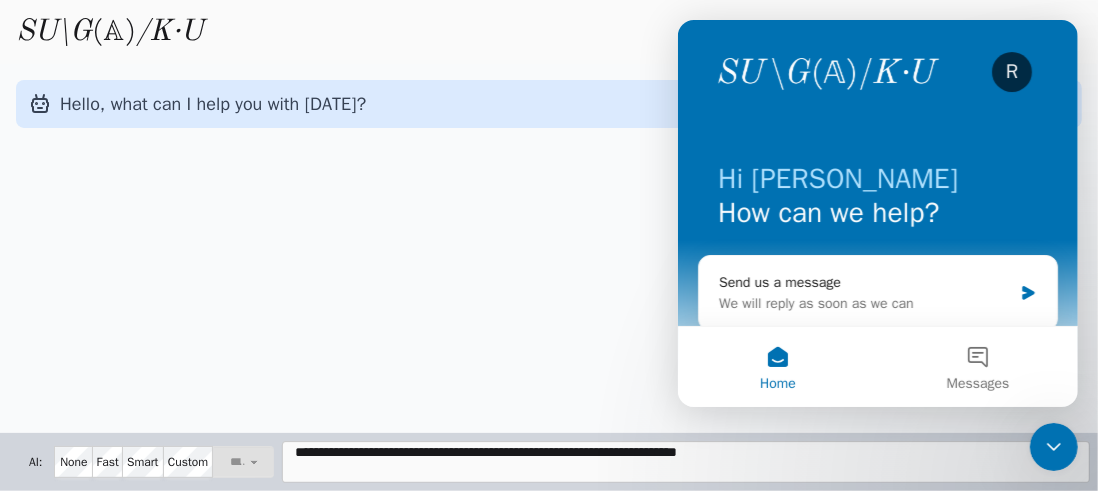 scroll, scrollTop: 0, scrollLeft: 0, axis: both 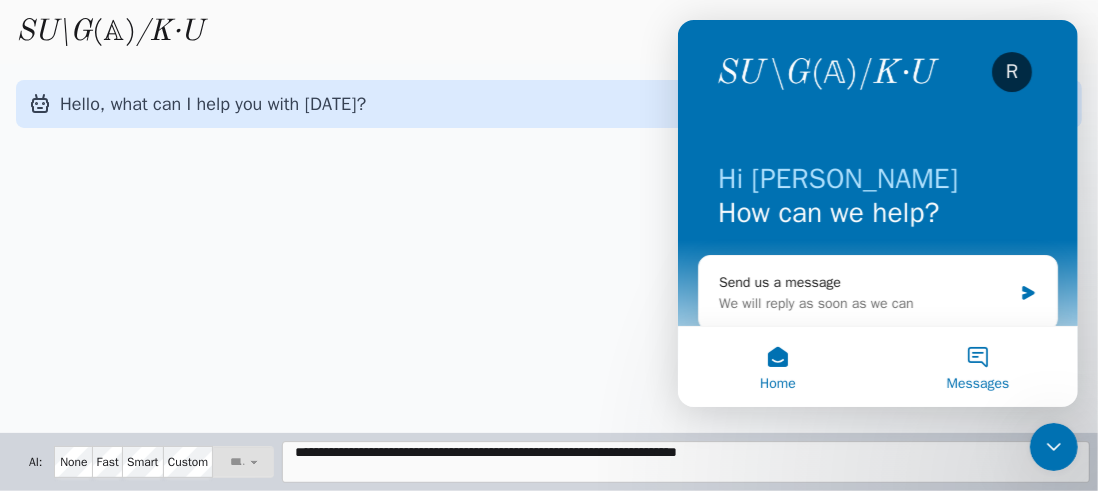 click on "Messages" at bounding box center (977, 367) 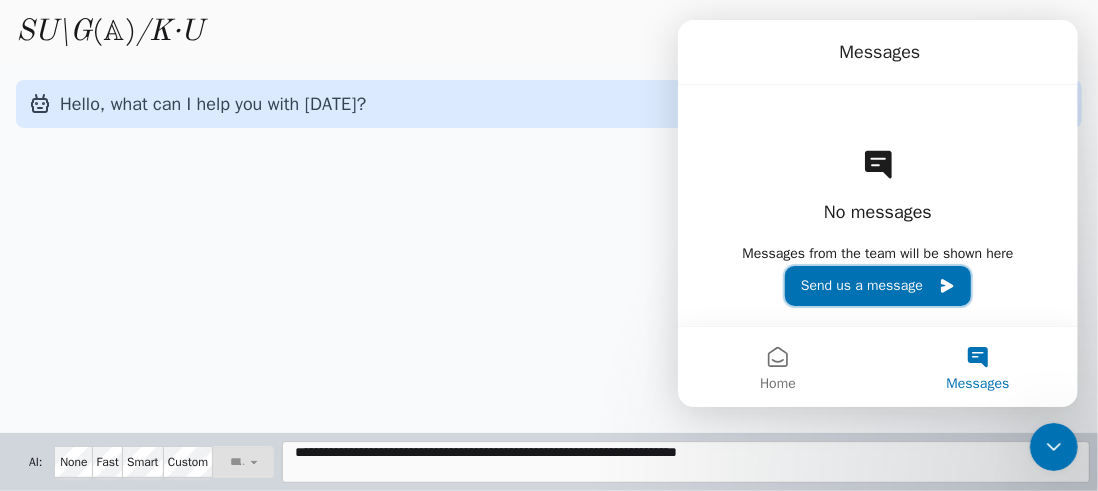 click on "Send us a message" at bounding box center (877, 286) 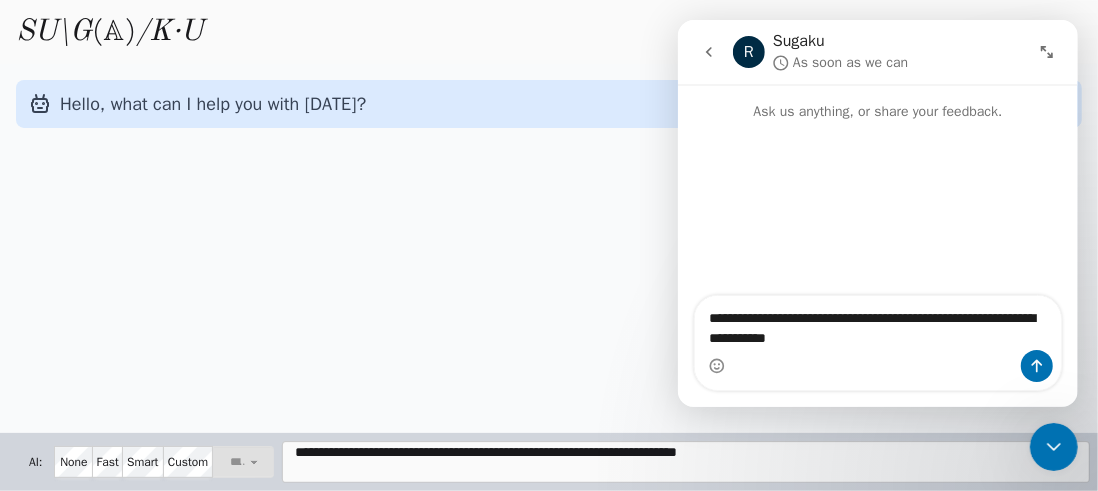 type on "**********" 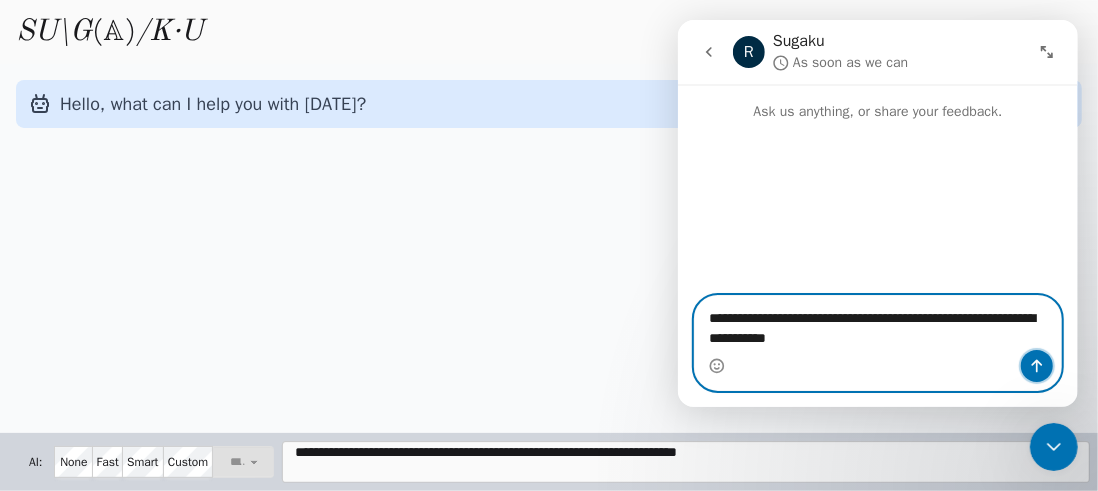 click 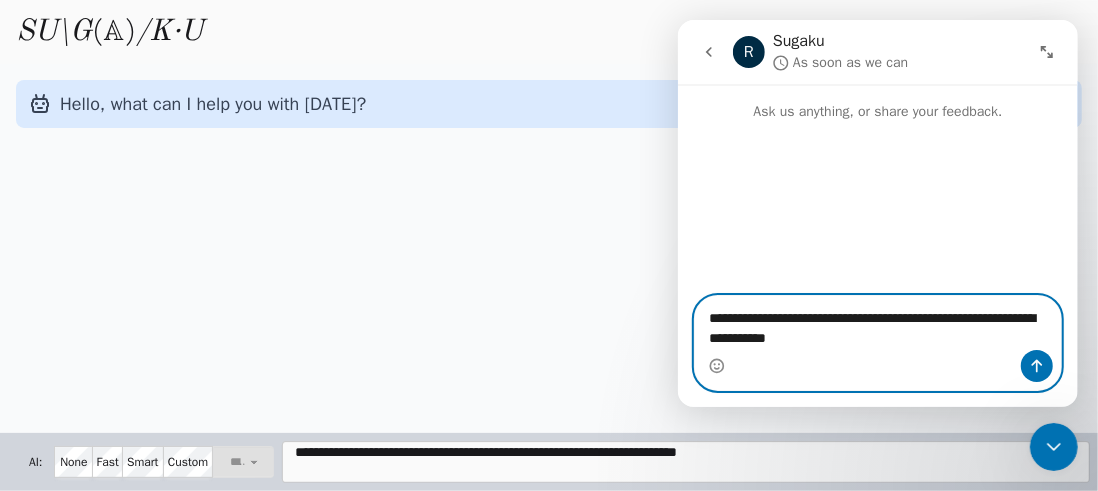 type 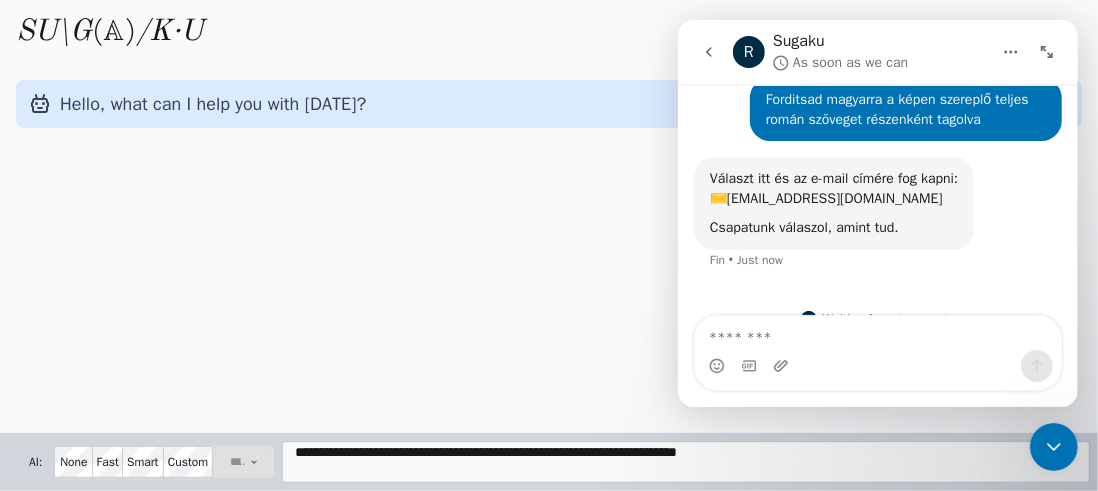 scroll, scrollTop: 0, scrollLeft: 0, axis: both 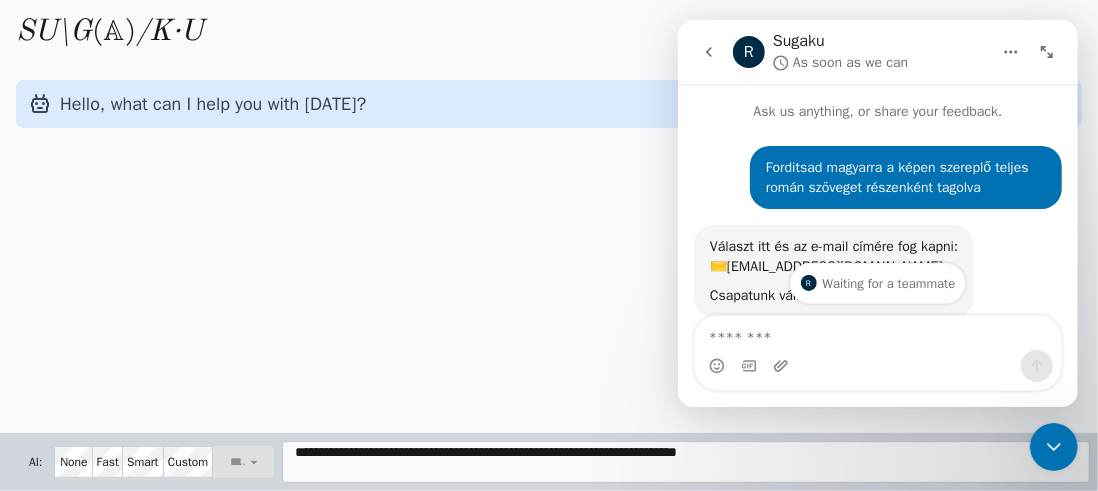 click at bounding box center [1010, 52] 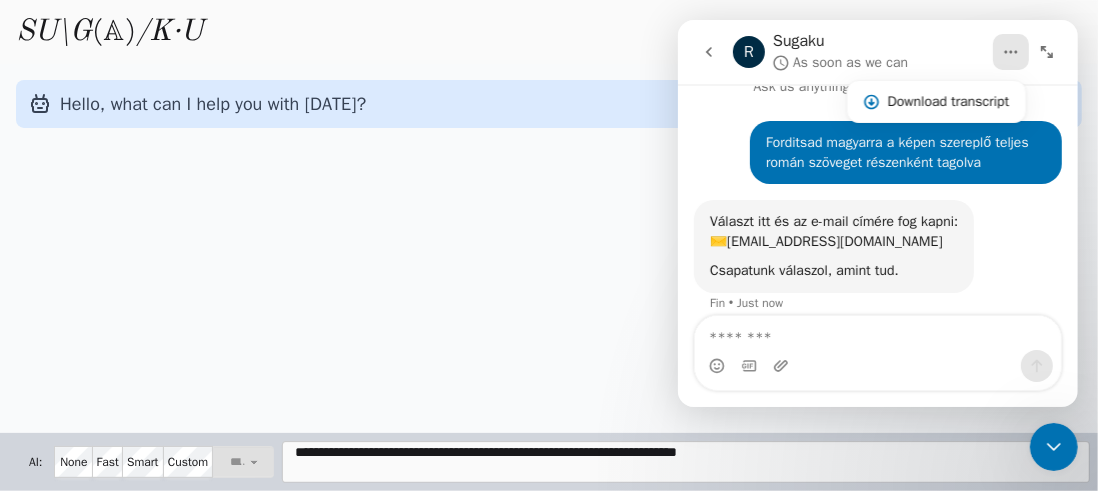 scroll, scrollTop: 0, scrollLeft: 0, axis: both 